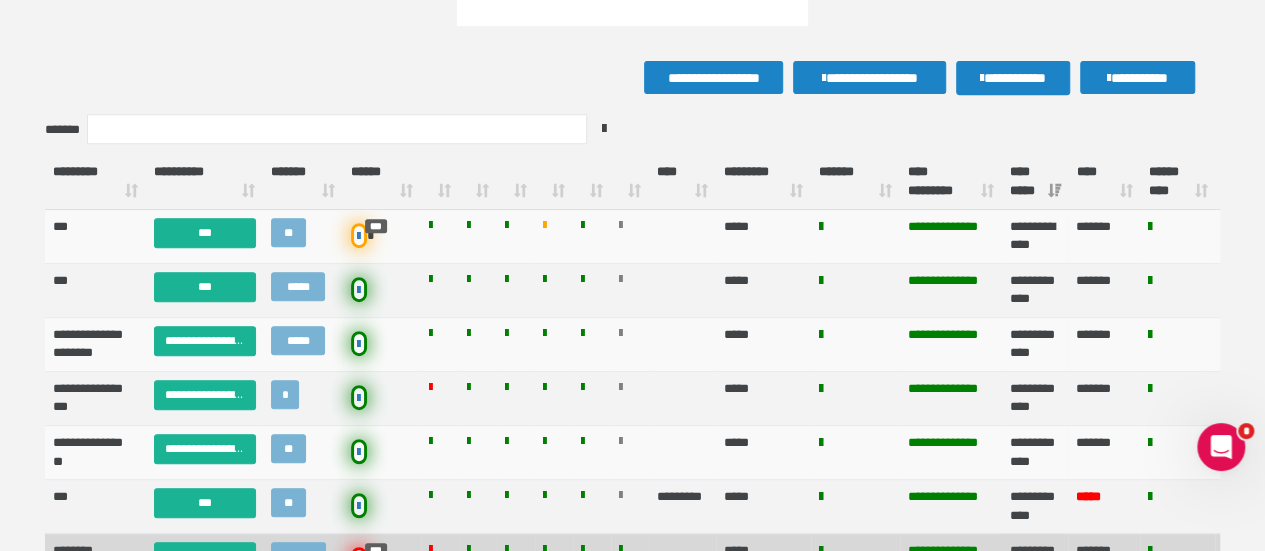 scroll, scrollTop: 0, scrollLeft: 0, axis: both 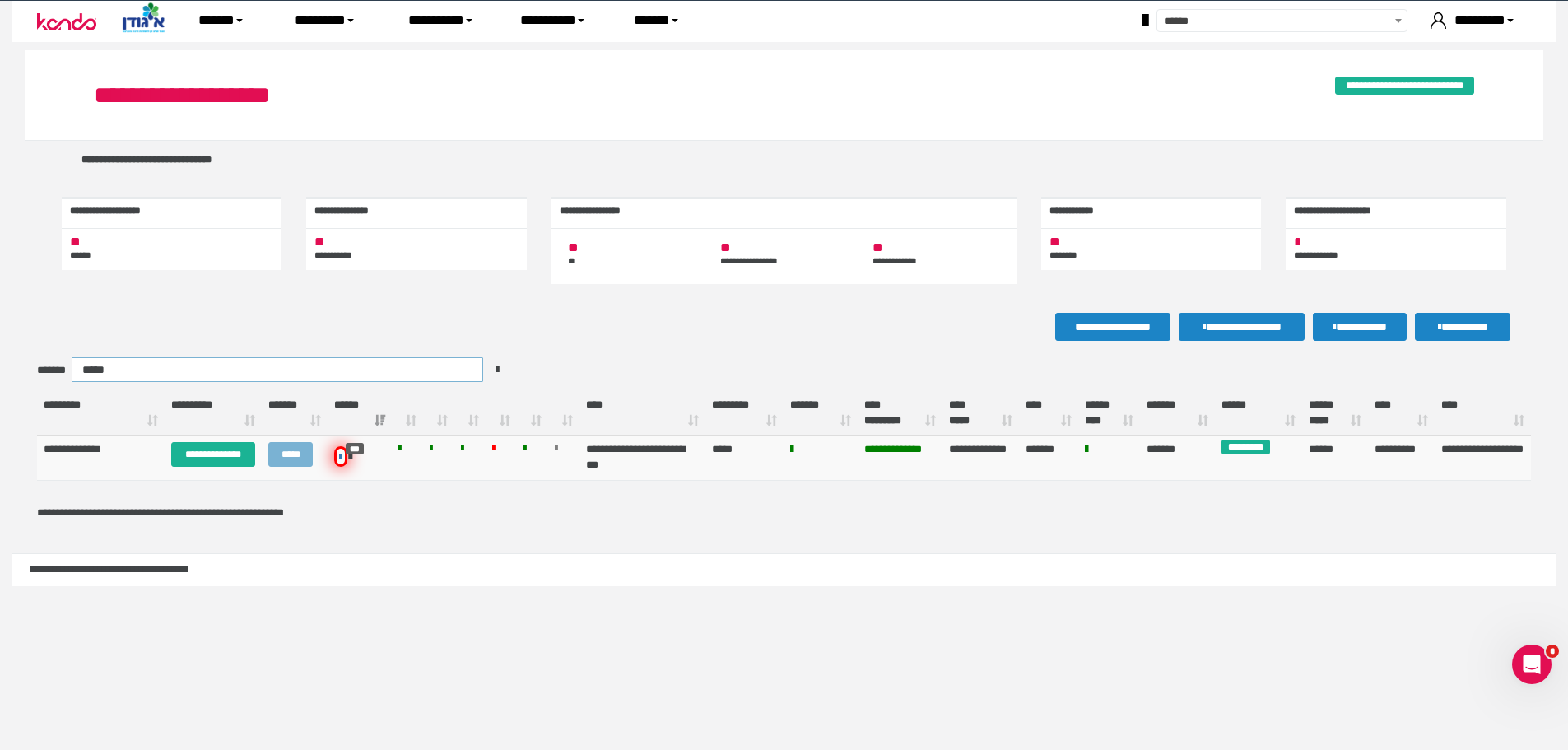 drag, startPoint x: 163, startPoint y: 364, endPoint x: 87, endPoint y: 335, distance: 81.34494 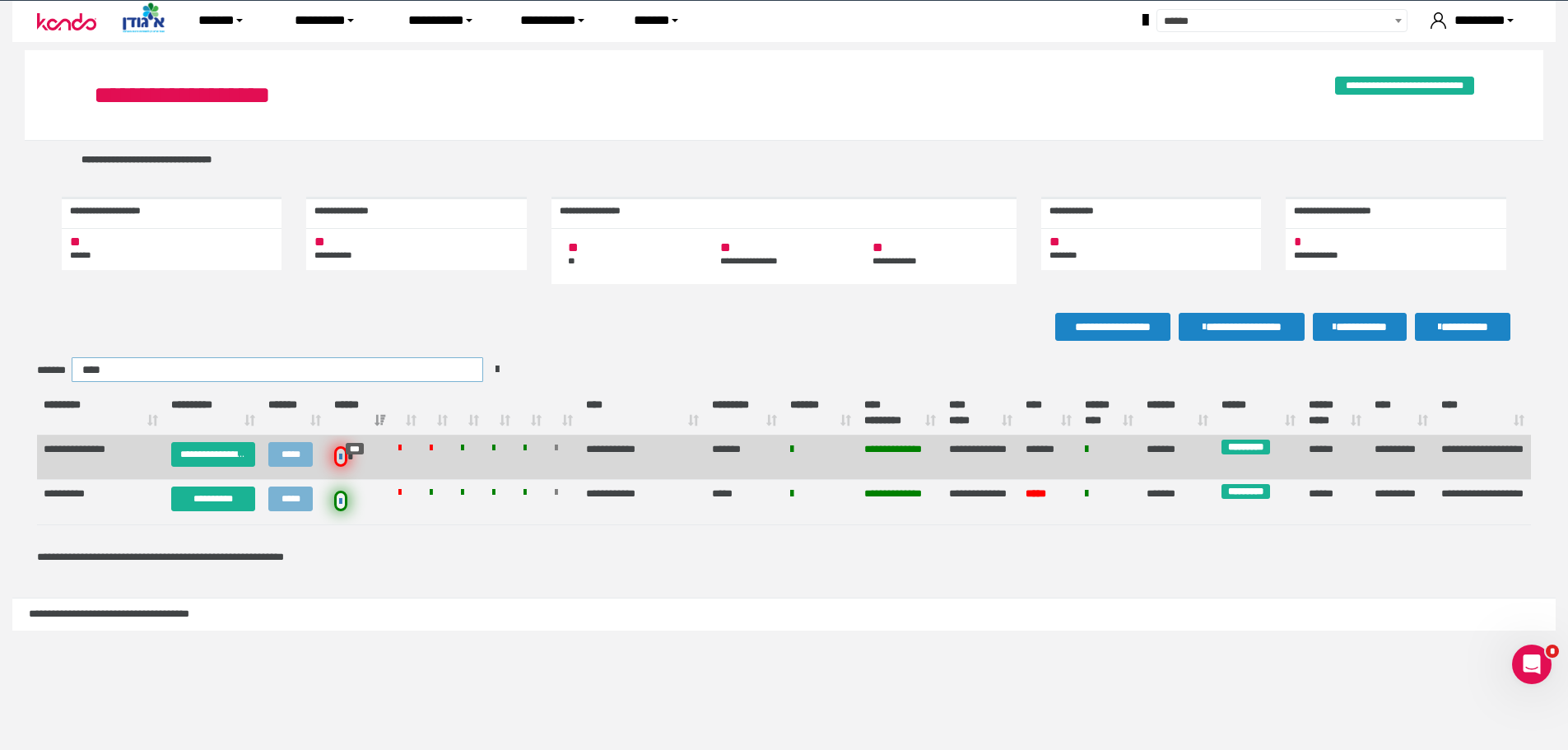 type on "****" 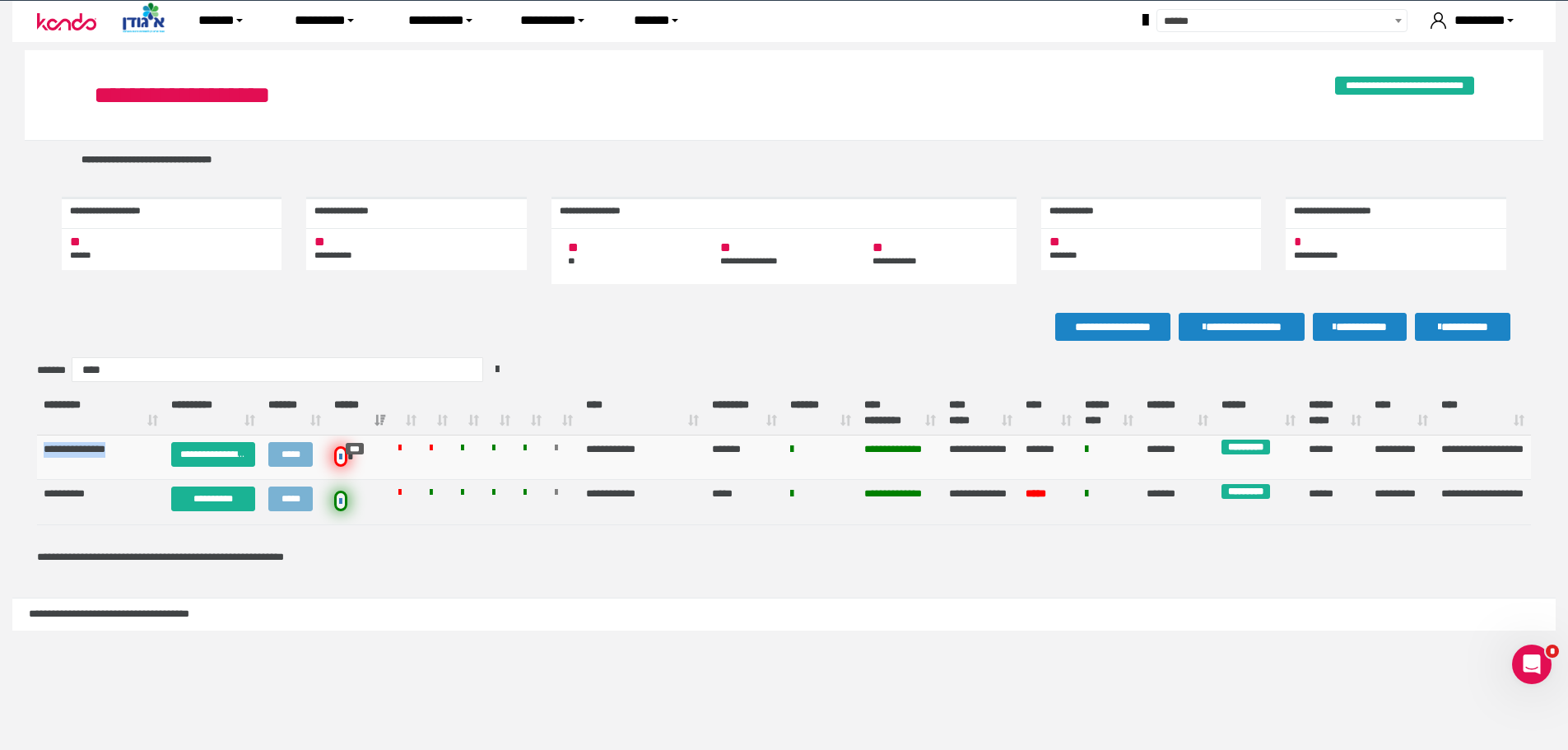 drag, startPoint x: 109, startPoint y: 446, endPoint x: 30, endPoint y: 452, distance: 79.22752 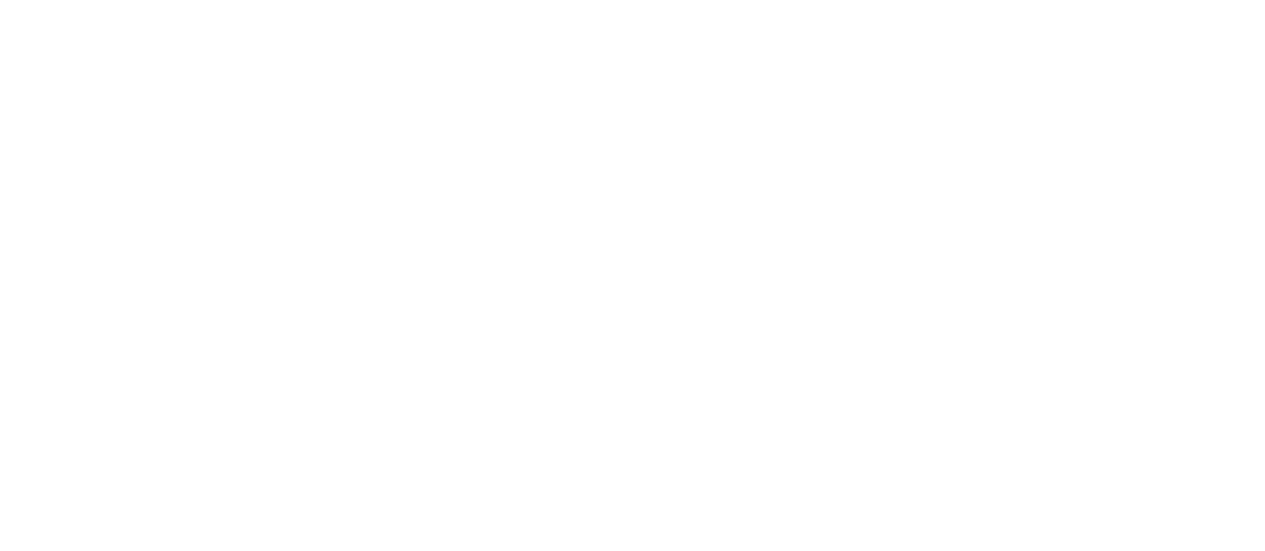 scroll, scrollTop: 0, scrollLeft: 0, axis: both 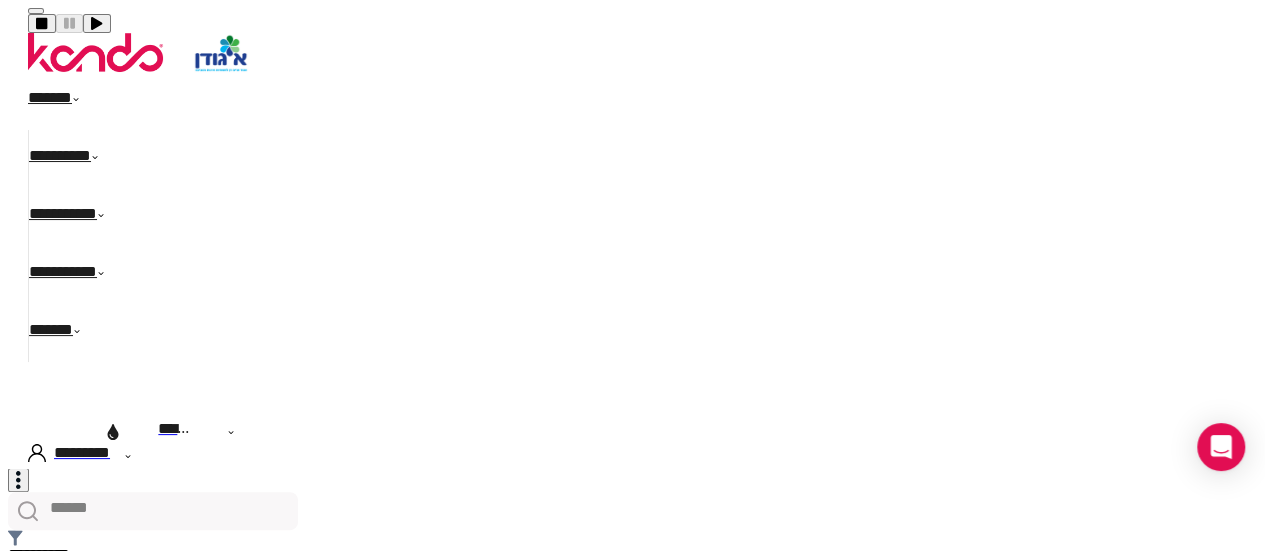 click on "******" at bounding box center [65, 101] 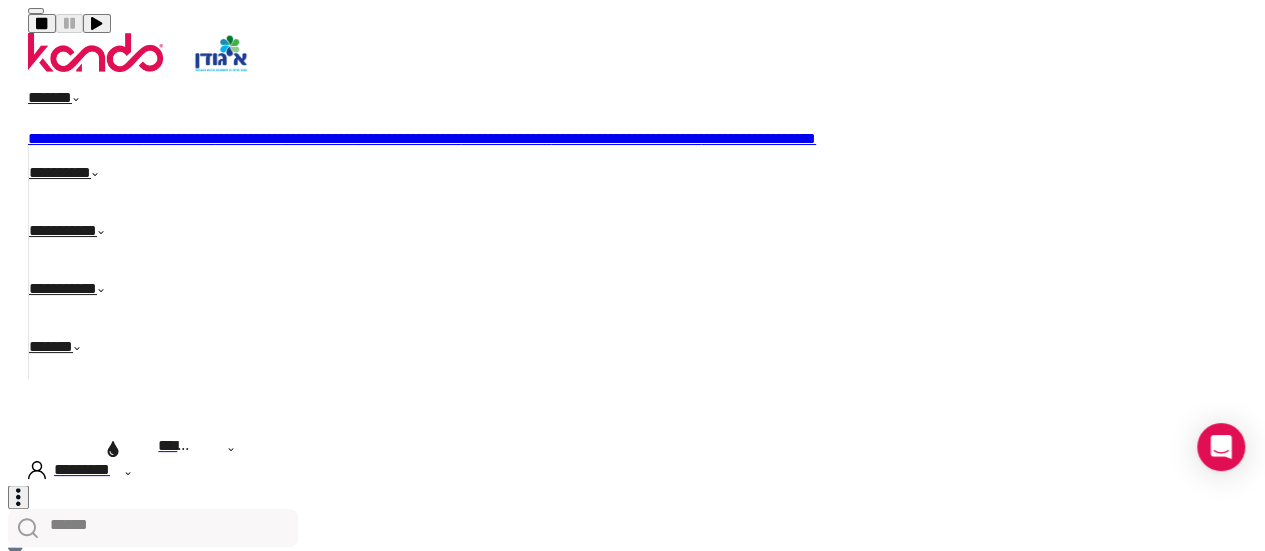 click on "*****" at bounding box center [158, 138] 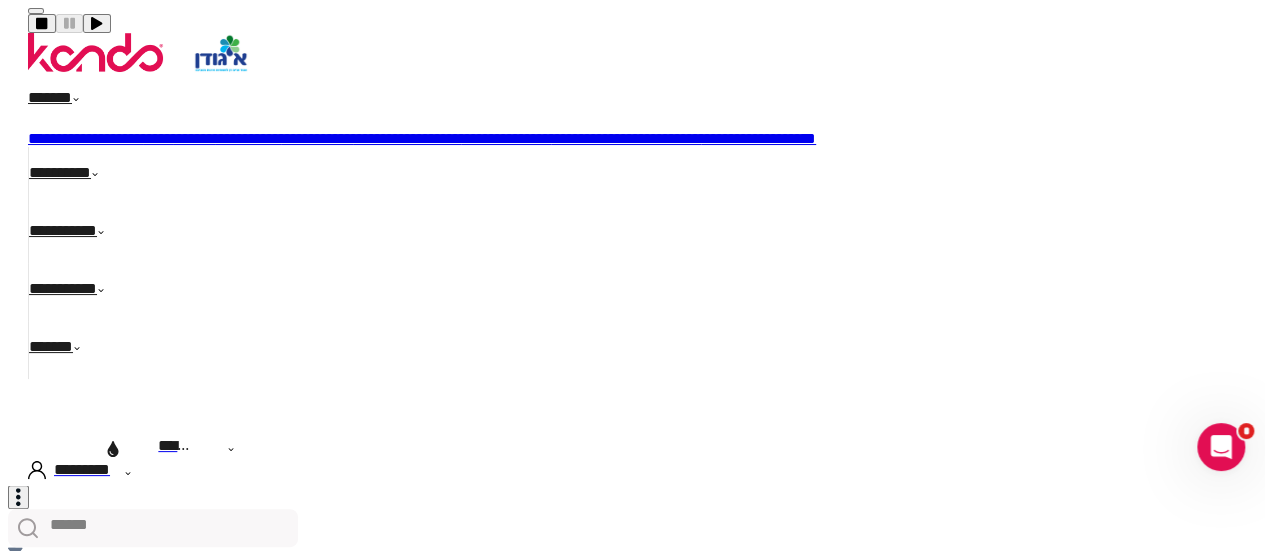 scroll, scrollTop: 0, scrollLeft: 0, axis: both 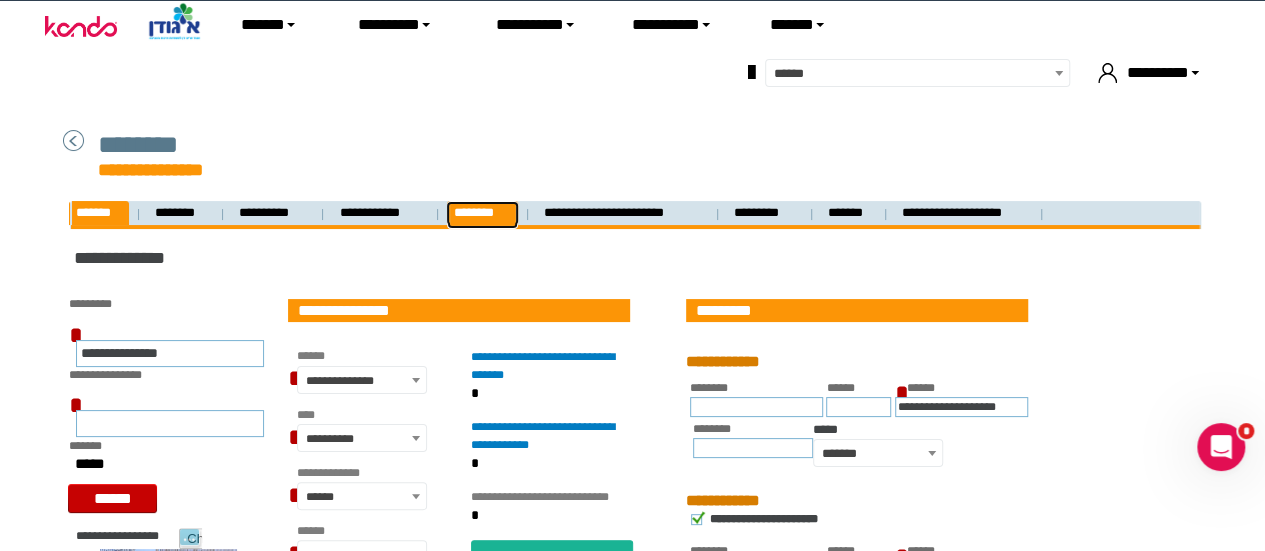 click on "********" at bounding box center [482, 213] 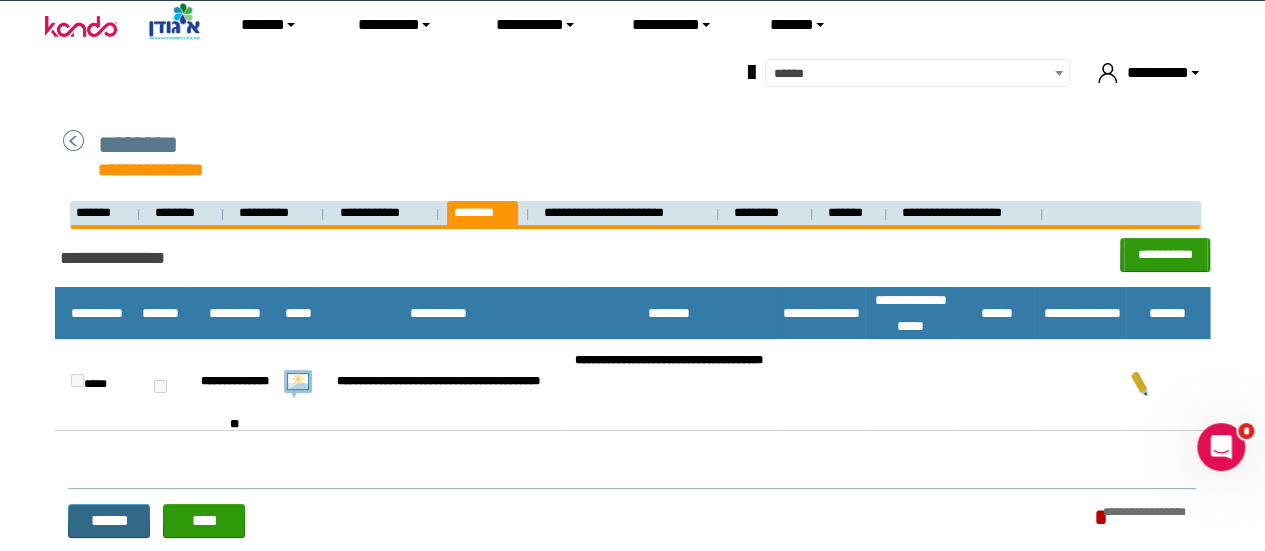 click at bounding box center [1167, 385] 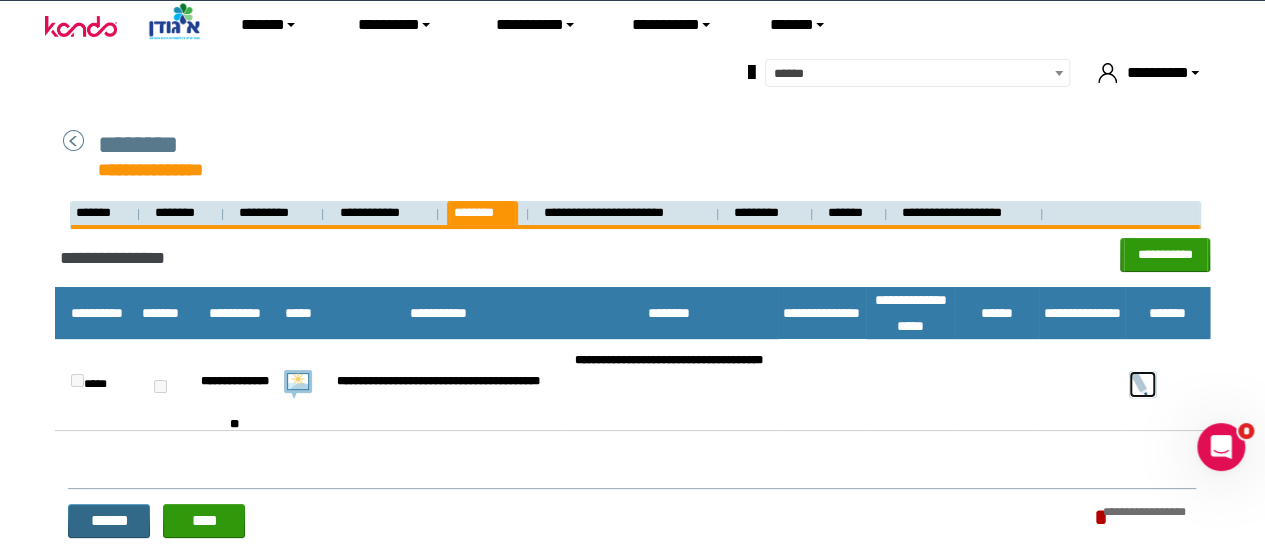 click at bounding box center (1142, 384) 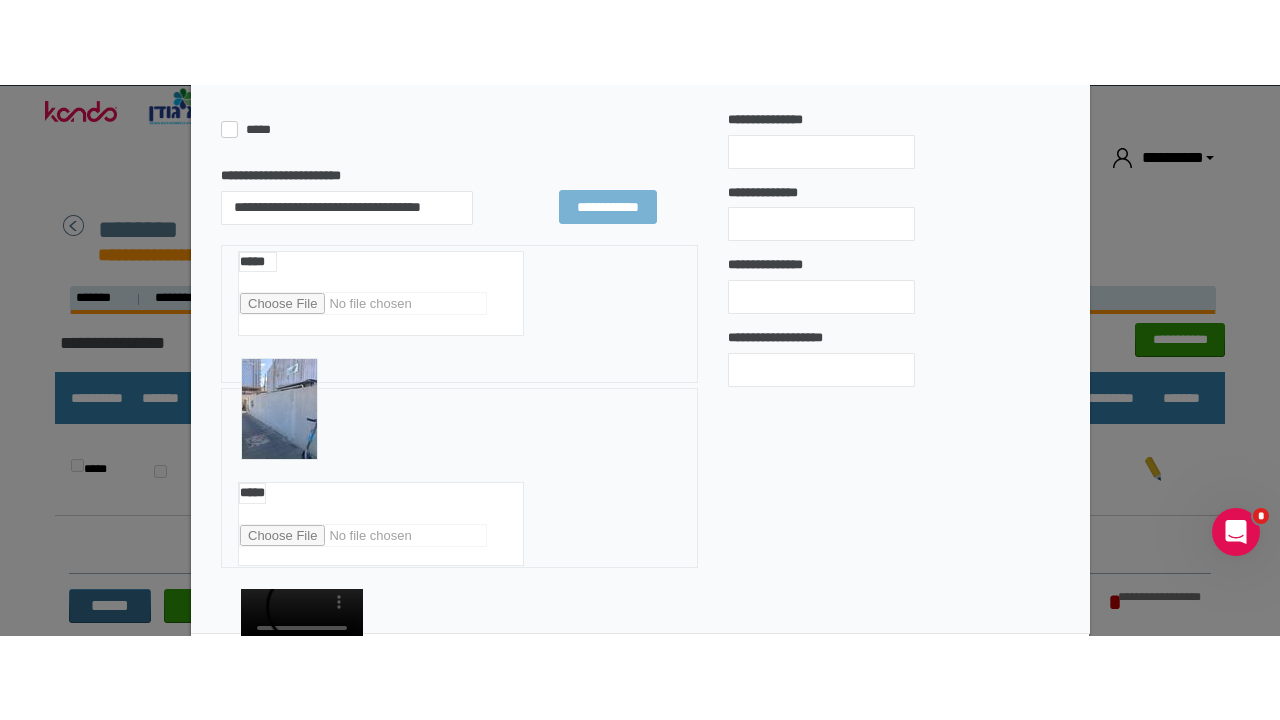 scroll, scrollTop: 500, scrollLeft: 0, axis: vertical 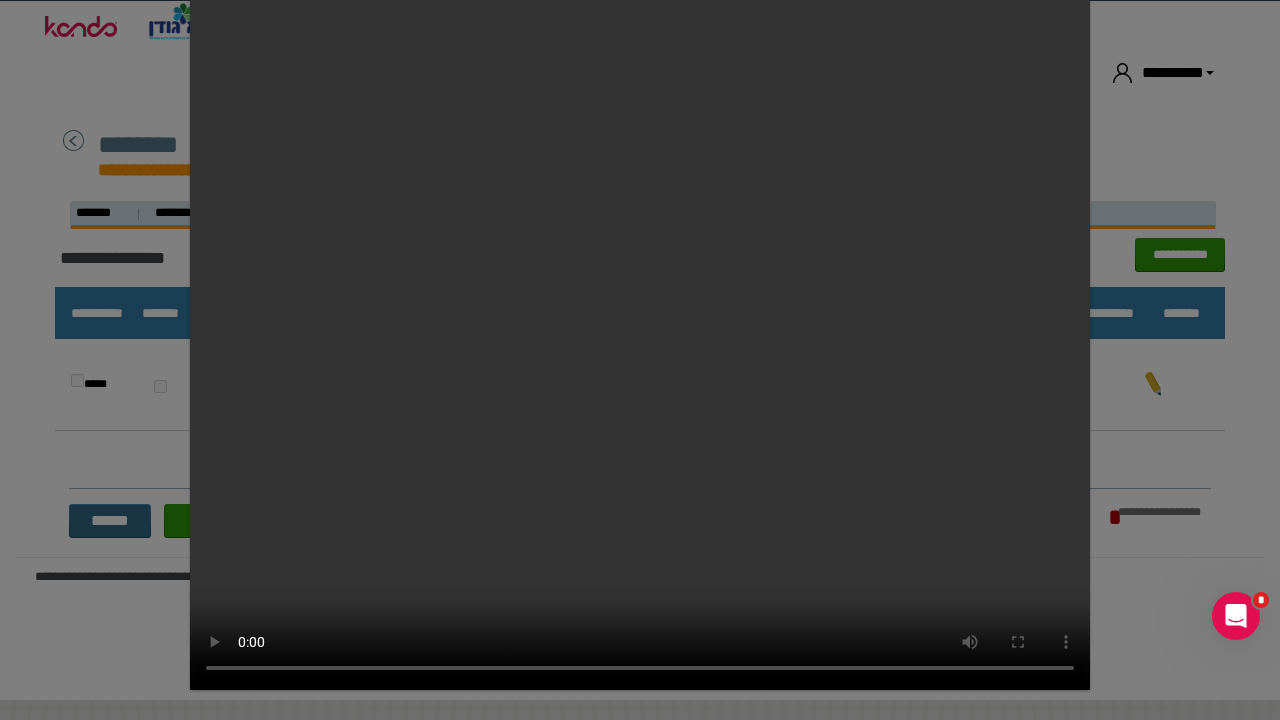 click at bounding box center [640, 194] 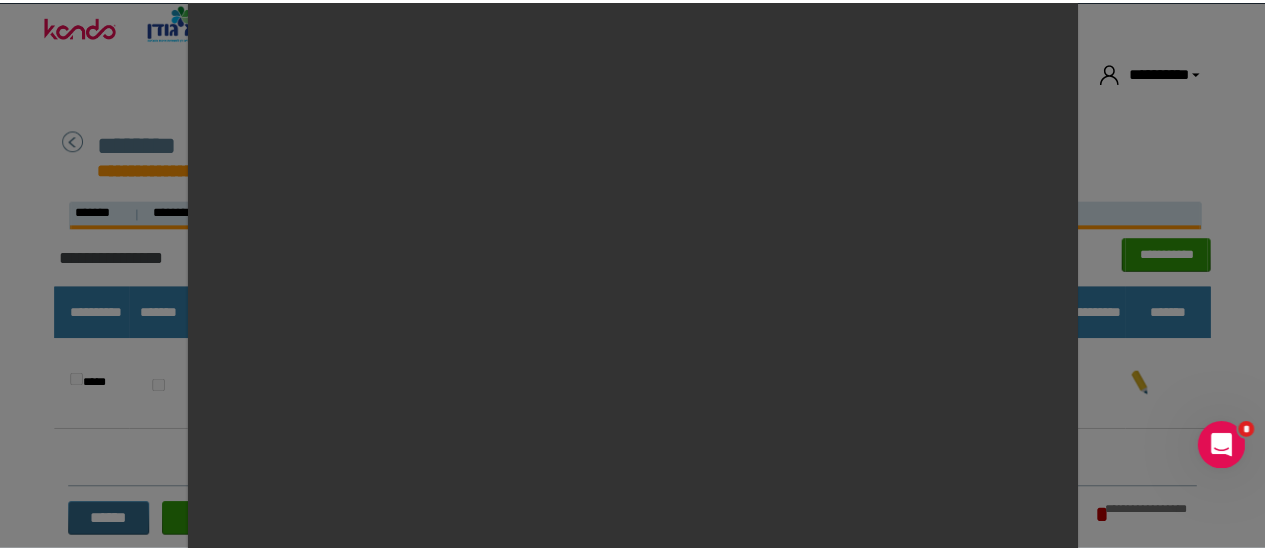 scroll, scrollTop: 0, scrollLeft: 0, axis: both 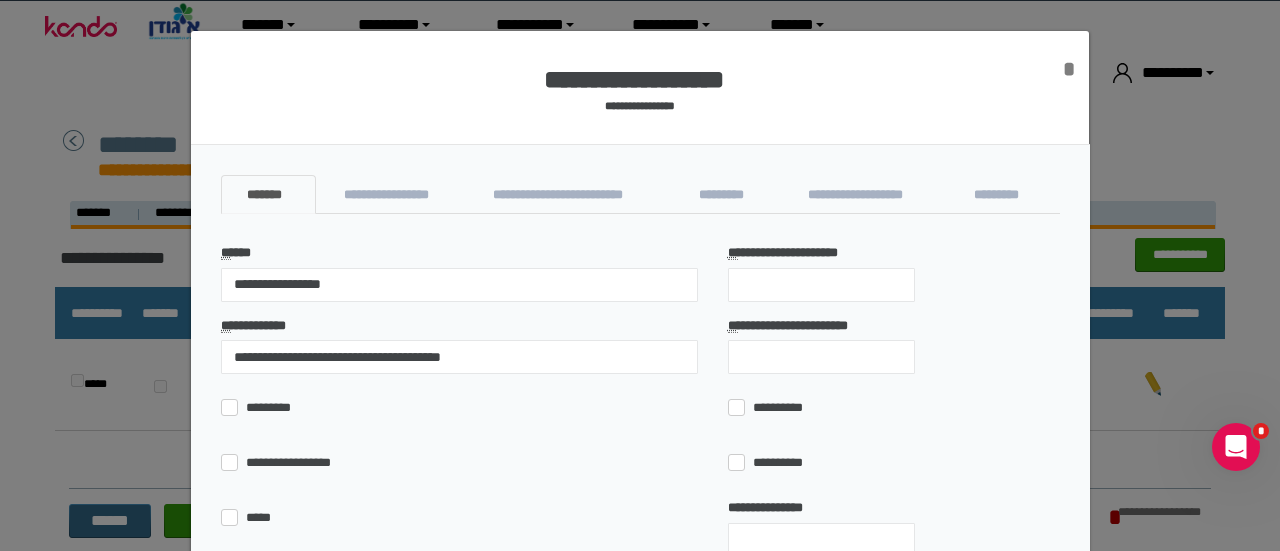 click on "*" at bounding box center (1069, 69) 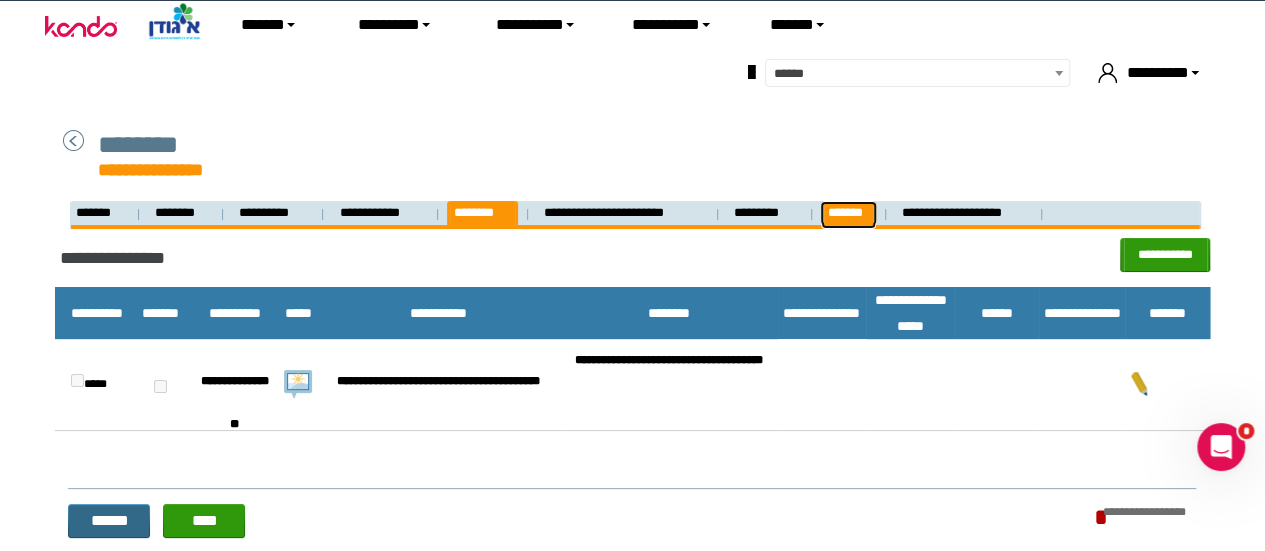 click on "*******" at bounding box center (848, 213) 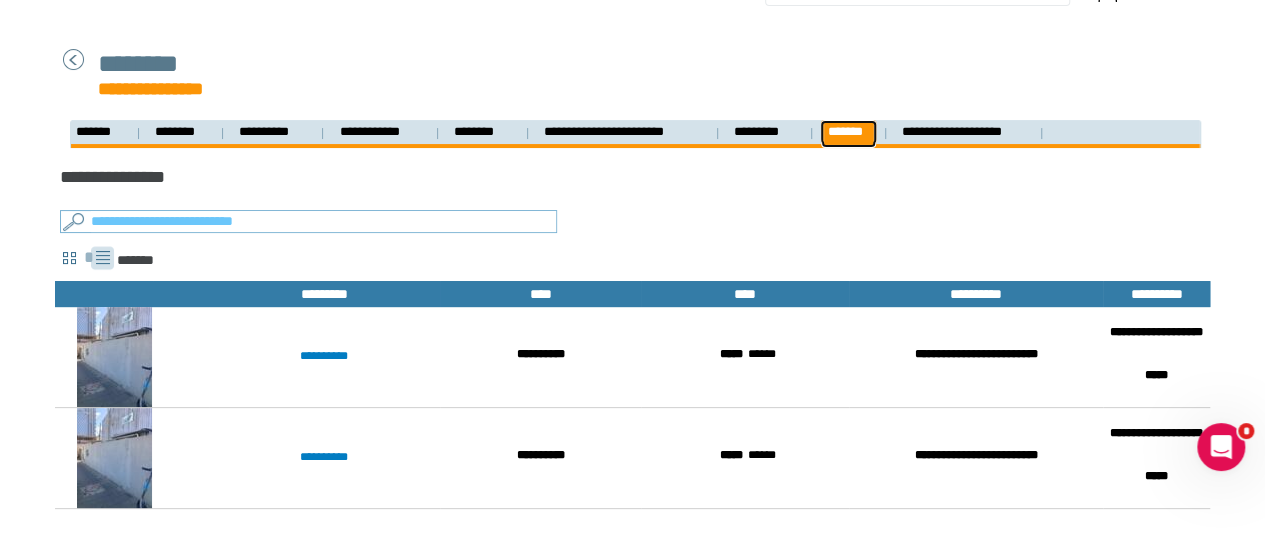 scroll, scrollTop: 200, scrollLeft: 0, axis: vertical 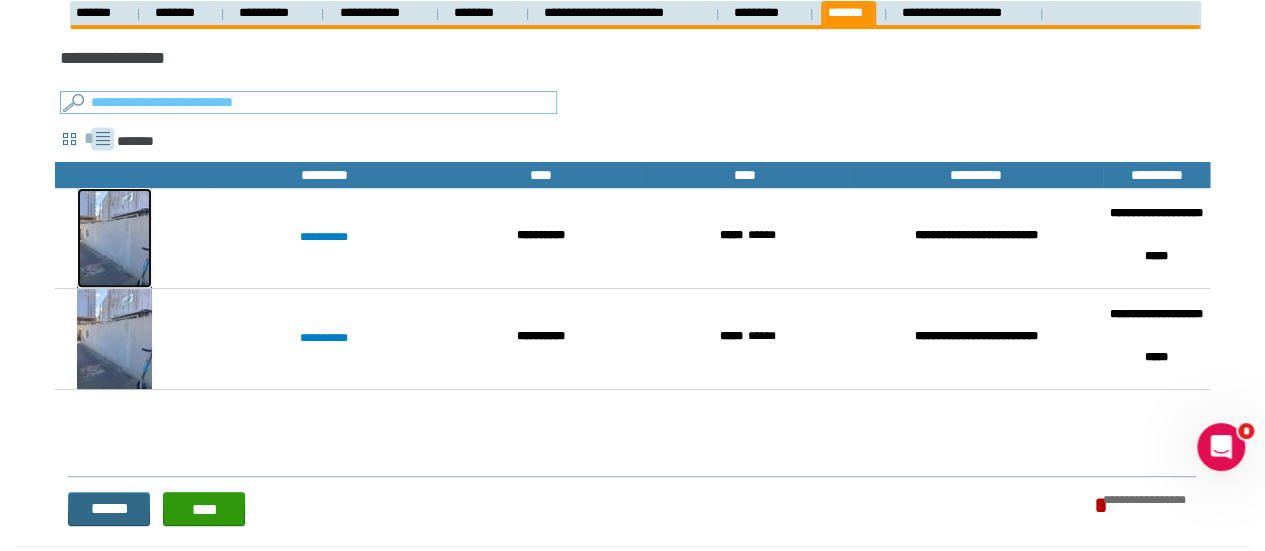 click at bounding box center [114, 238] 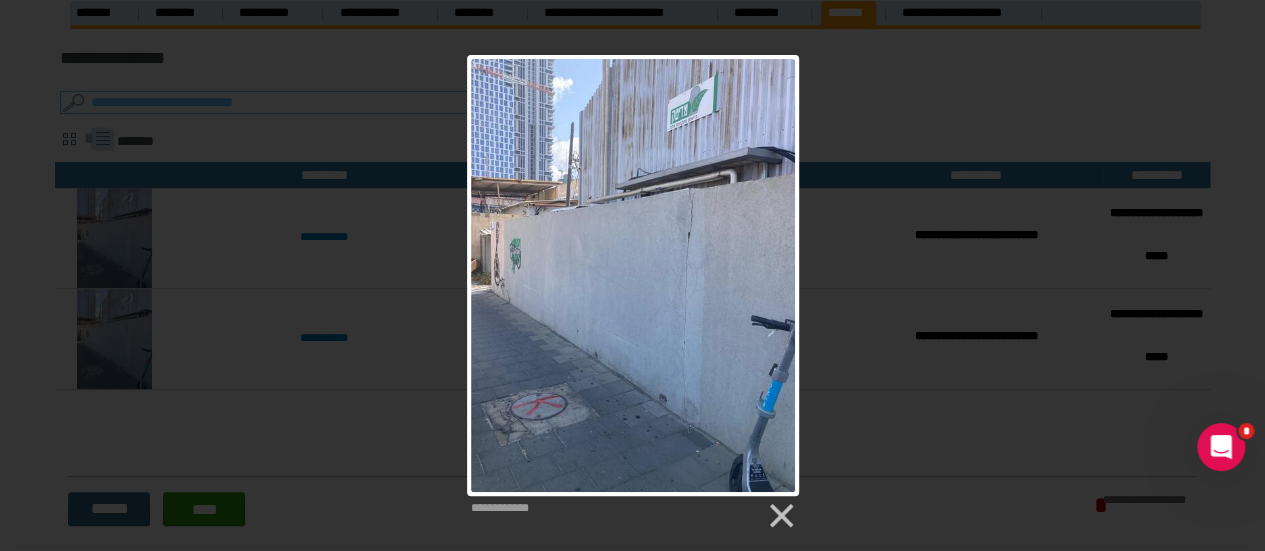 click on "**********" at bounding box center [632, 293] 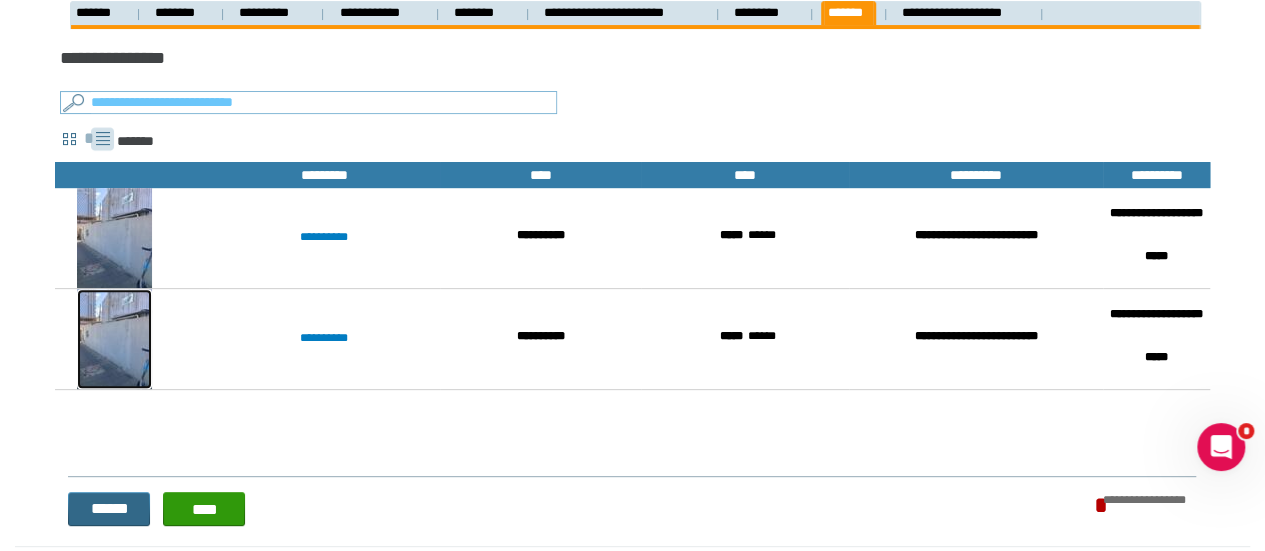 click at bounding box center [114, 339] 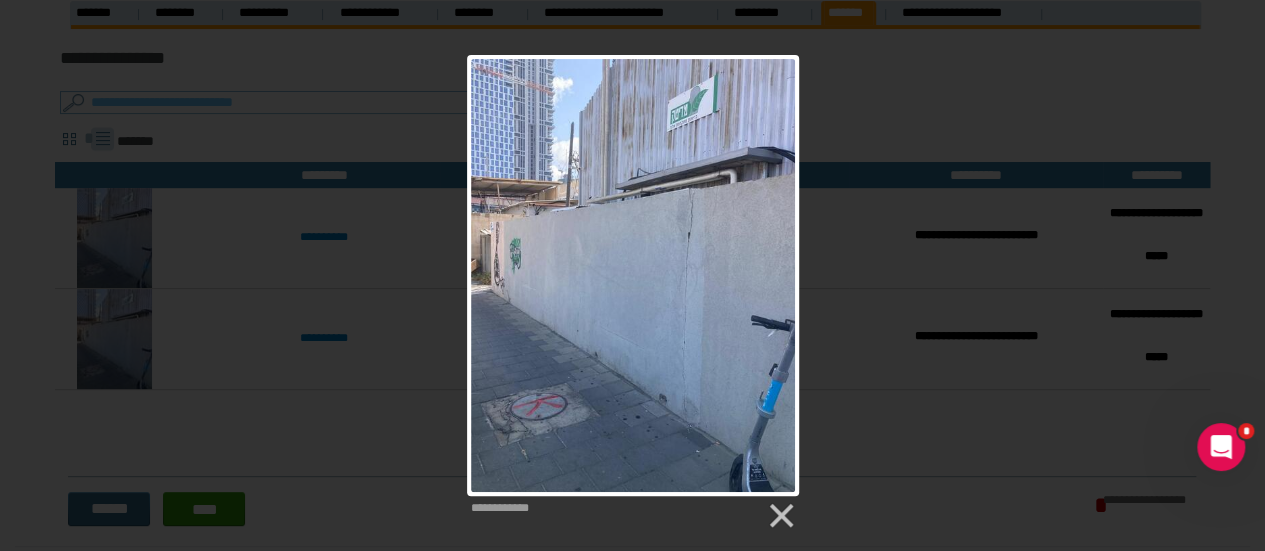click on "**********" at bounding box center (632, 293) 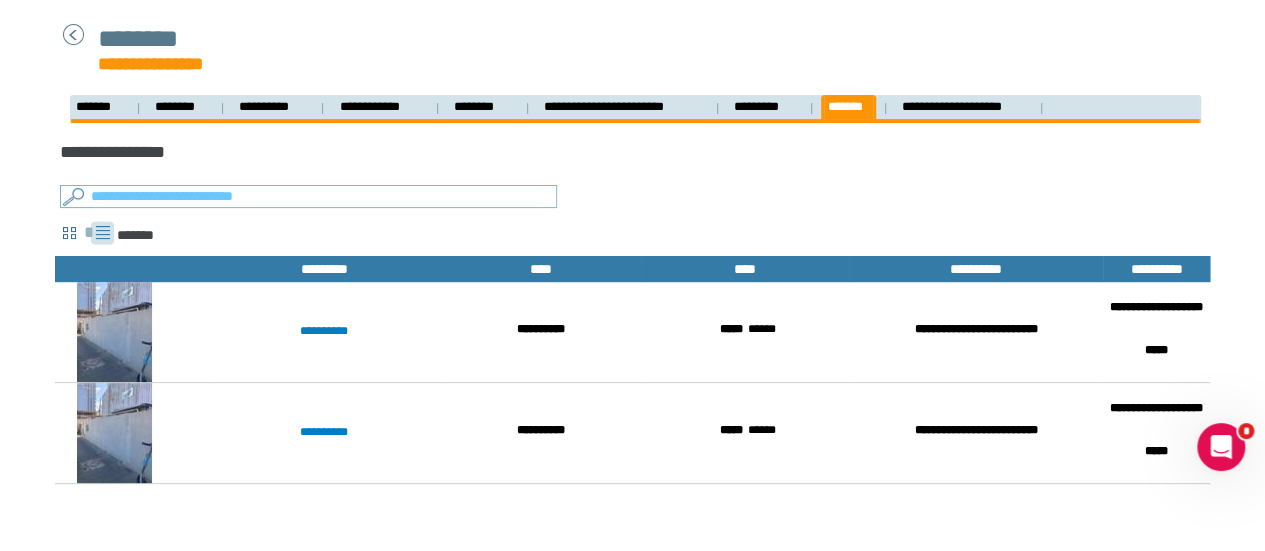 scroll, scrollTop: 0, scrollLeft: 0, axis: both 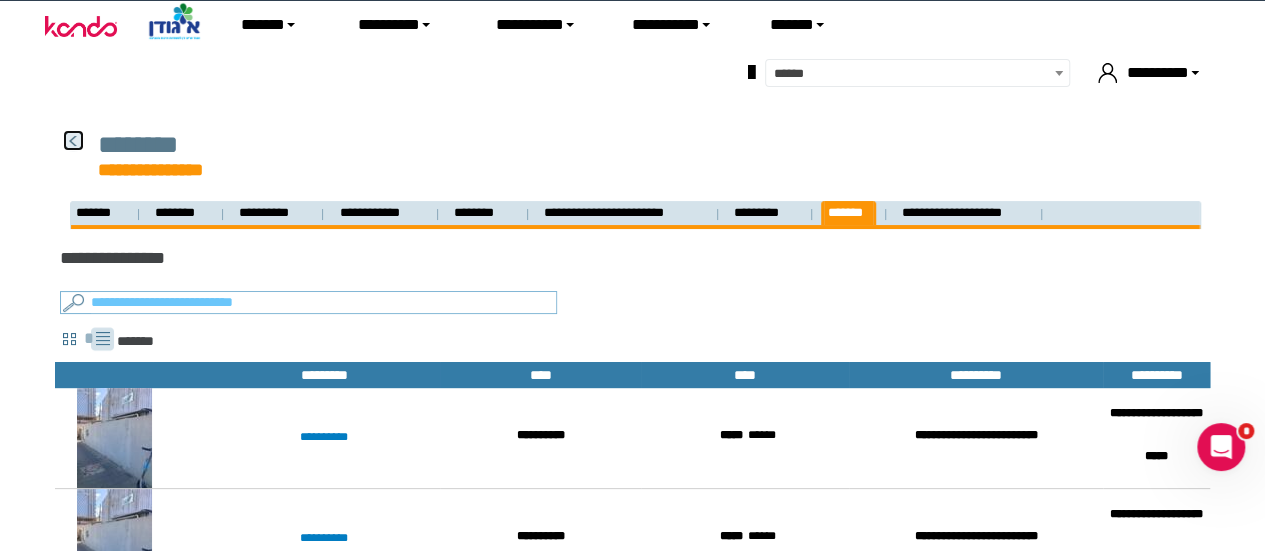 click at bounding box center [73, 140] 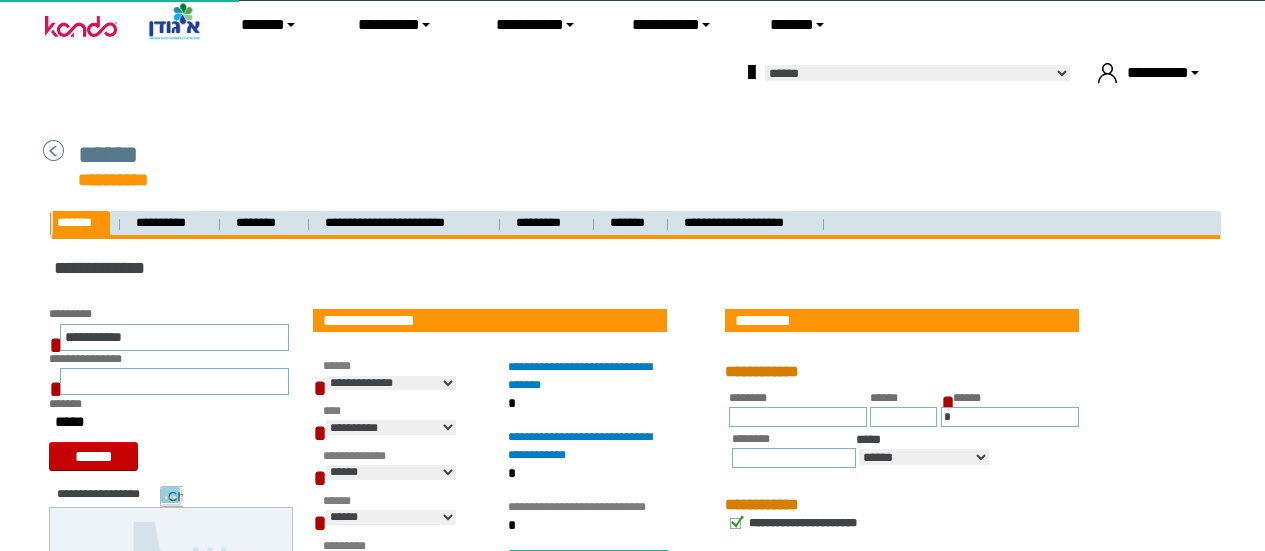 scroll, scrollTop: 0, scrollLeft: 0, axis: both 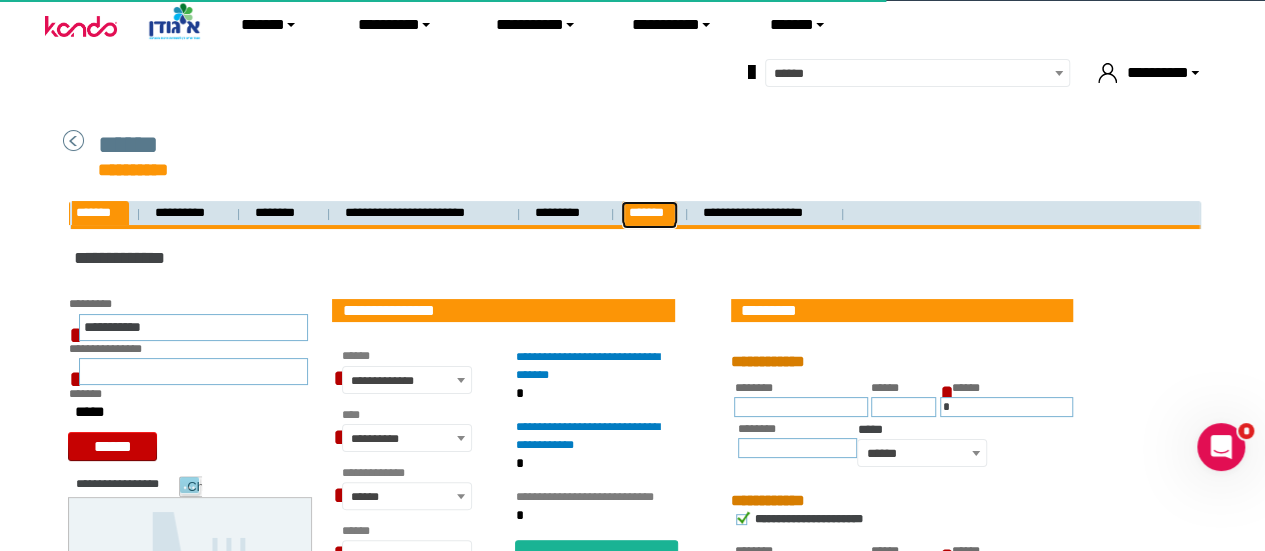 click on "*******" at bounding box center (649, 213) 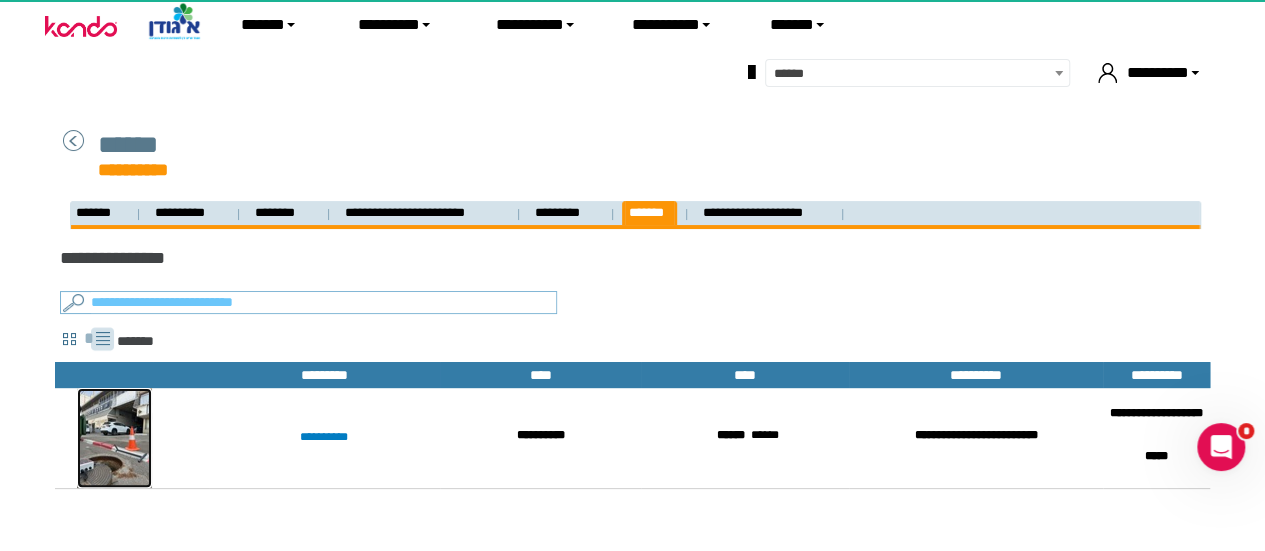 click at bounding box center [114, 438] 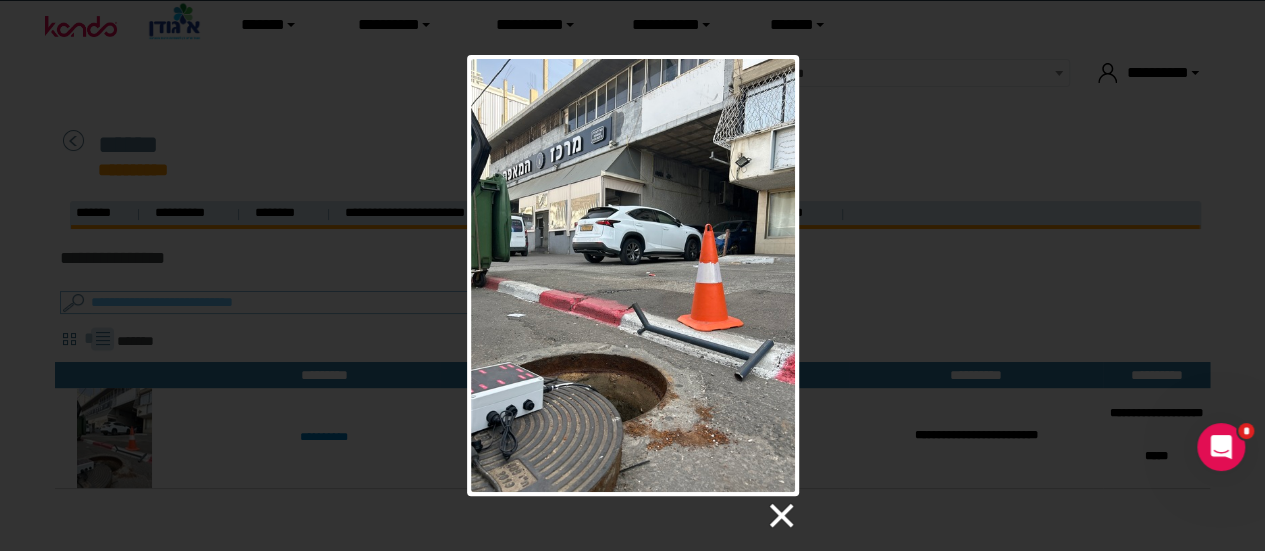 click at bounding box center (780, 516) 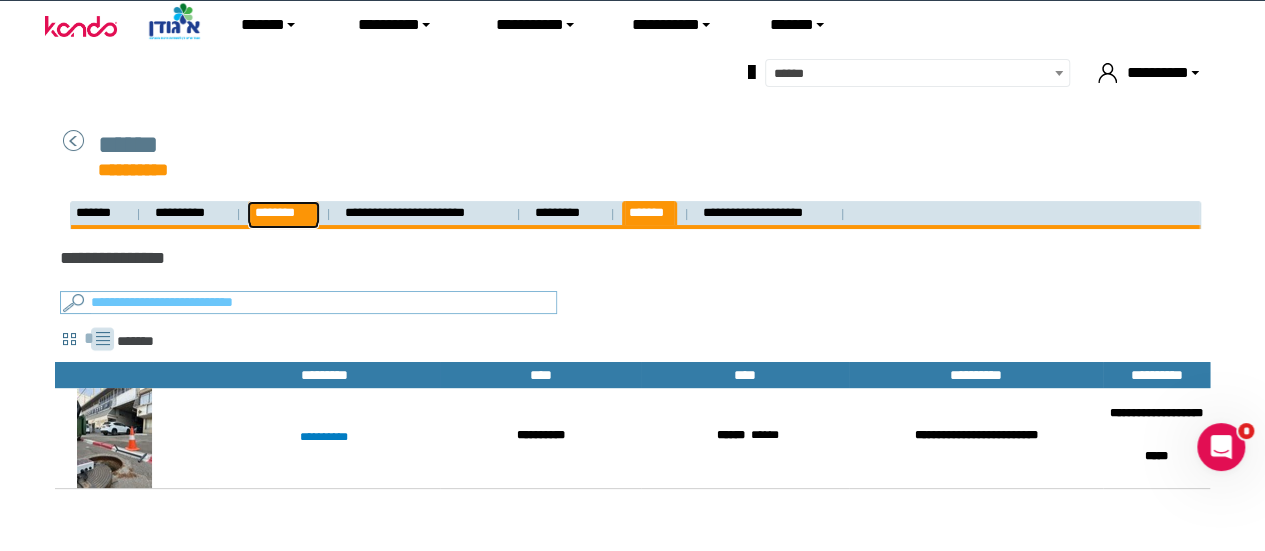 click on "********" at bounding box center (283, 213) 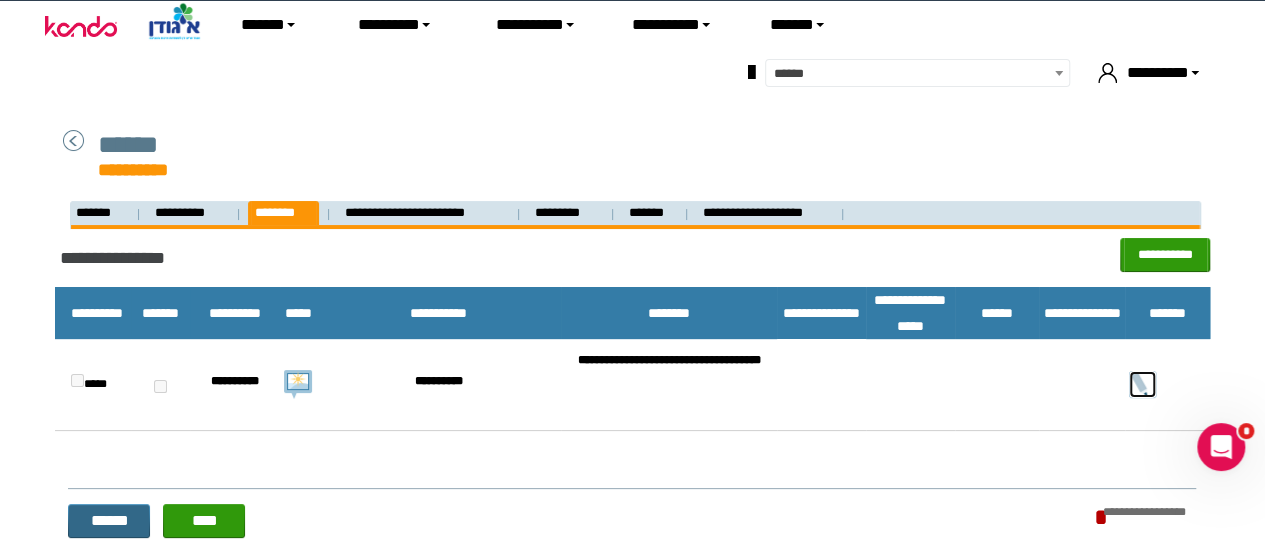 click at bounding box center (1142, 384) 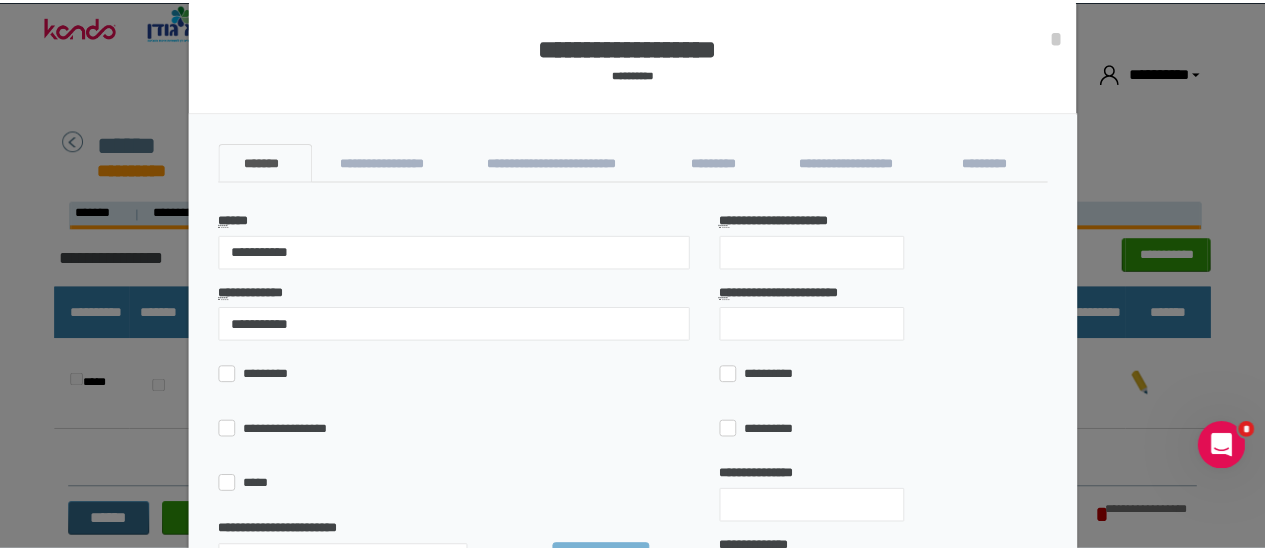 scroll, scrollTop: 0, scrollLeft: 0, axis: both 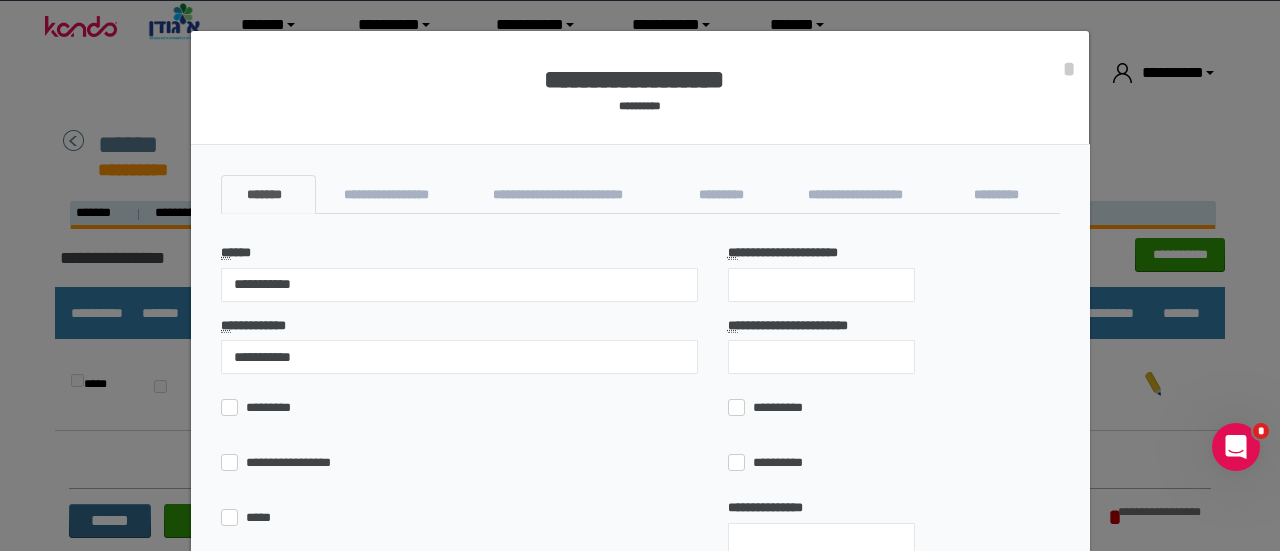 click on "**********" at bounding box center (640, 88) 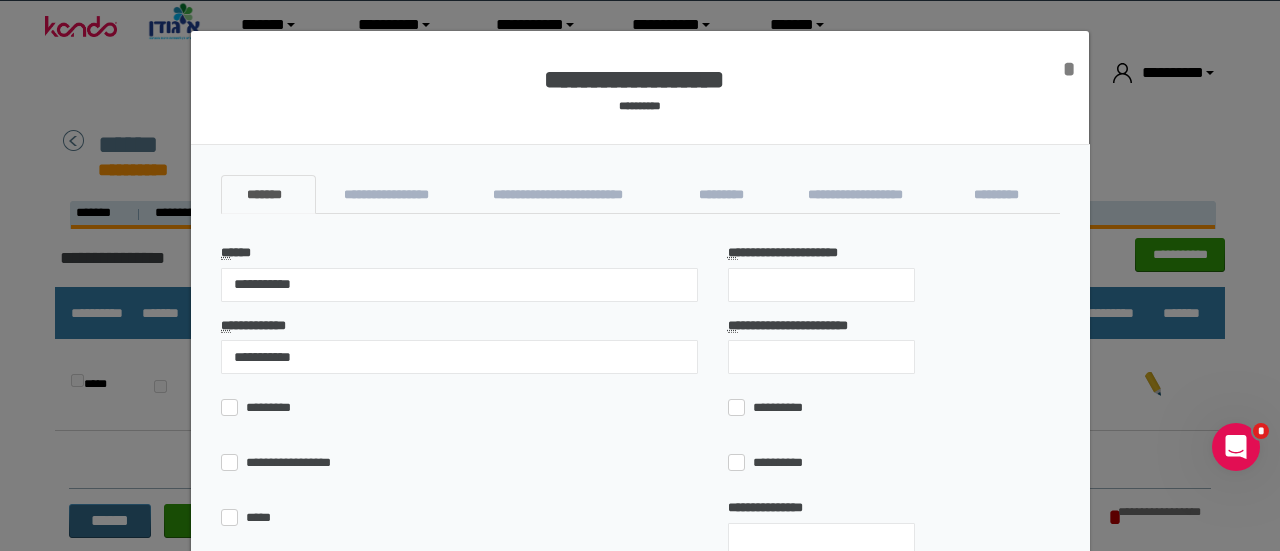 click on "*" at bounding box center [1069, 69] 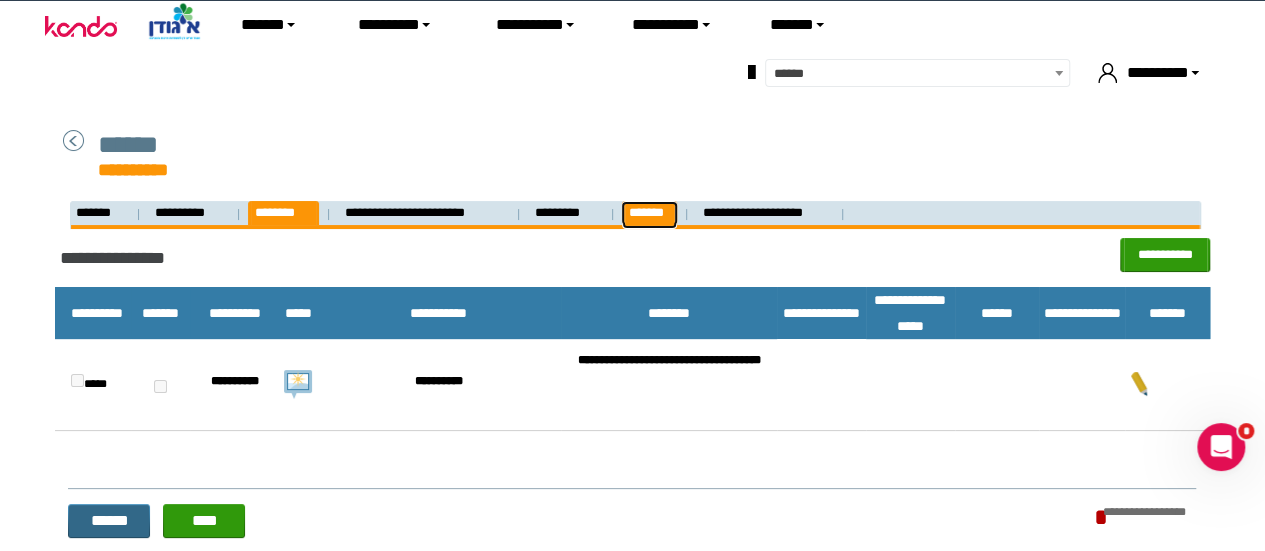 click on "*******" at bounding box center (649, 213) 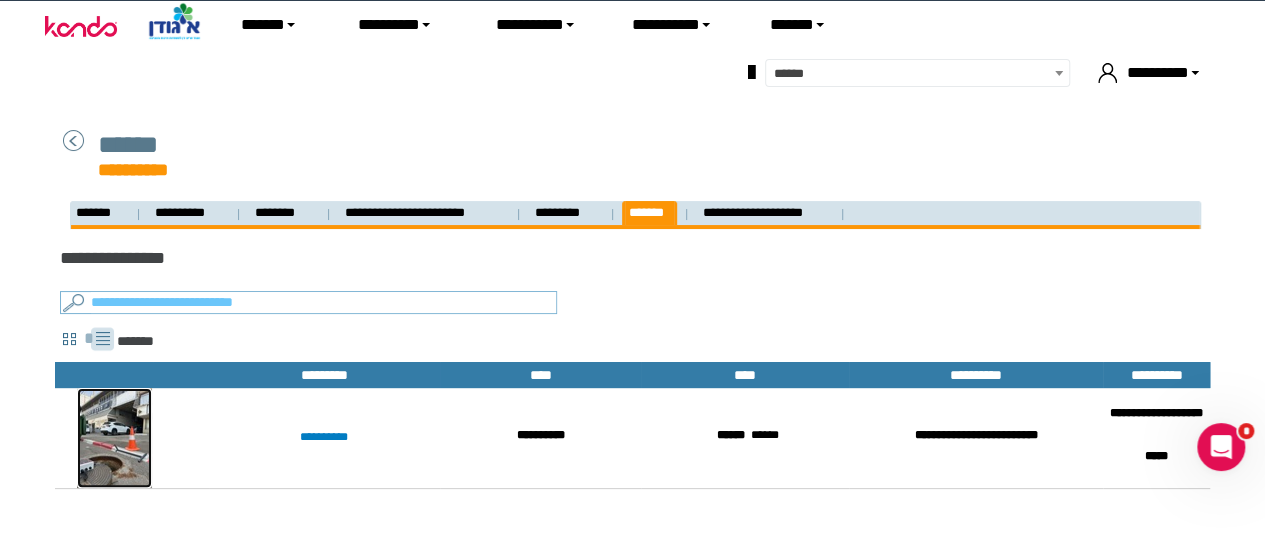 click at bounding box center [114, 438] 